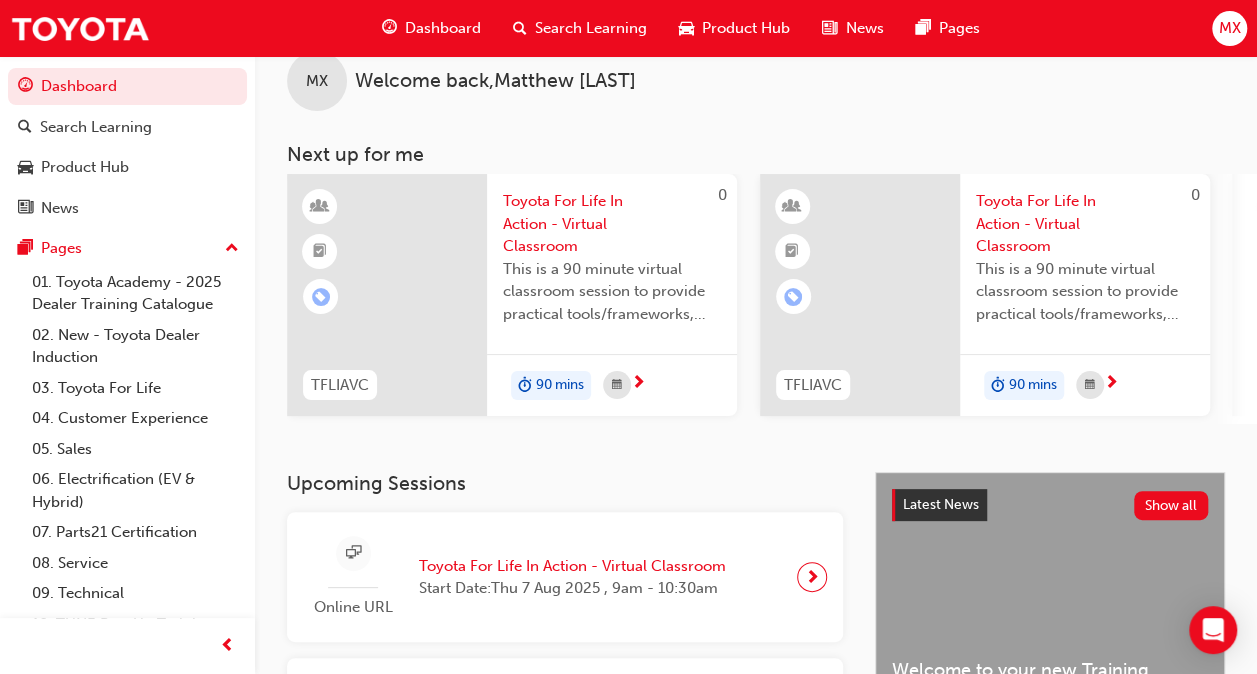 scroll, scrollTop: 36, scrollLeft: 0, axis: vertical 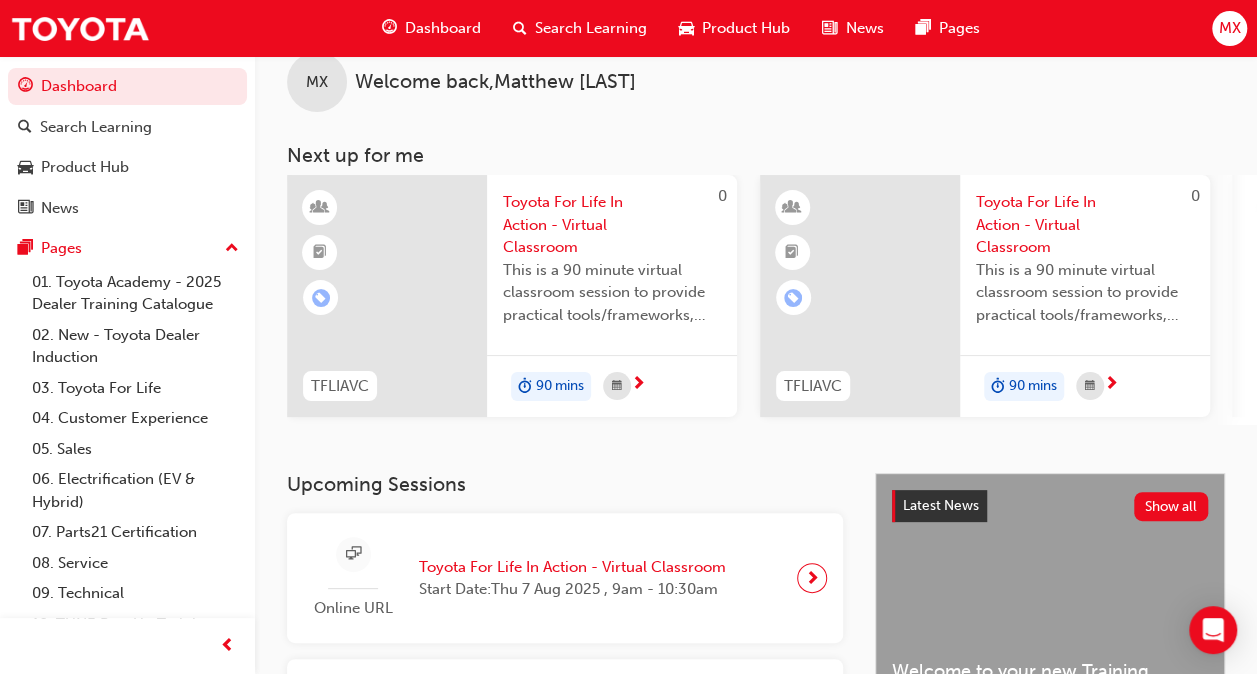 click on "Toyota For Life In Action - Virtual Classroom" at bounding box center [612, 225] 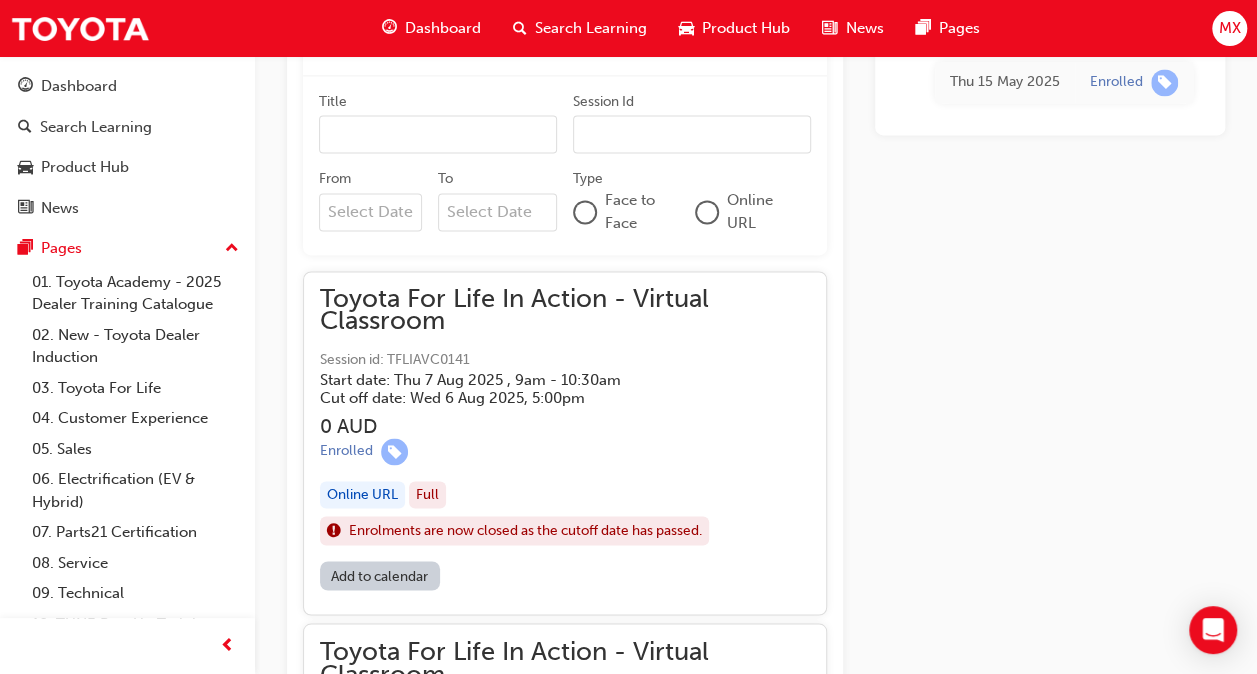 scroll, scrollTop: 1412, scrollLeft: 0, axis: vertical 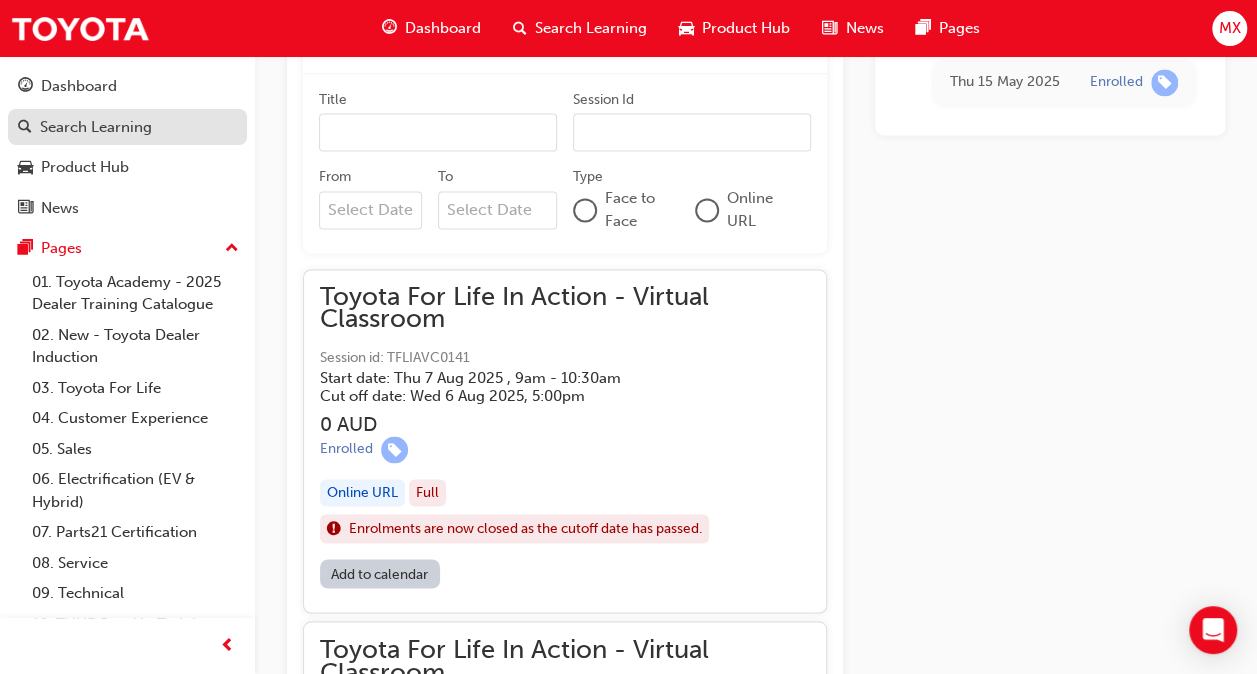 click on "Search Learning" at bounding box center (96, 127) 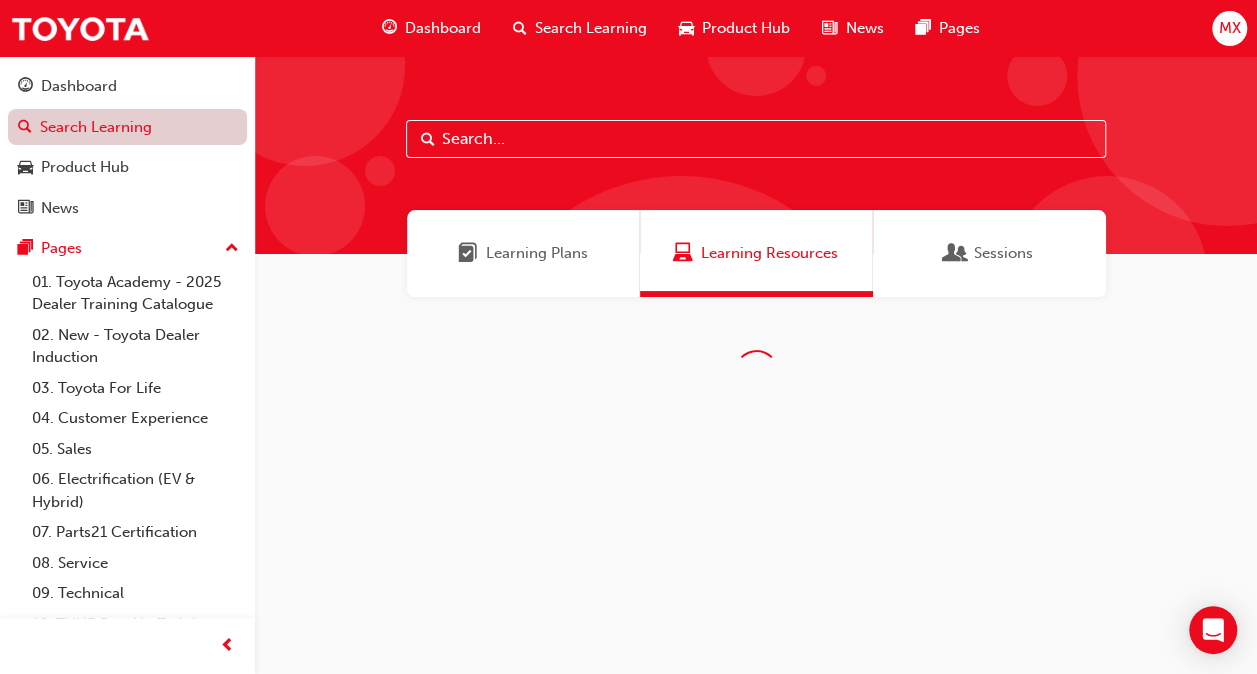 scroll, scrollTop: 0, scrollLeft: 0, axis: both 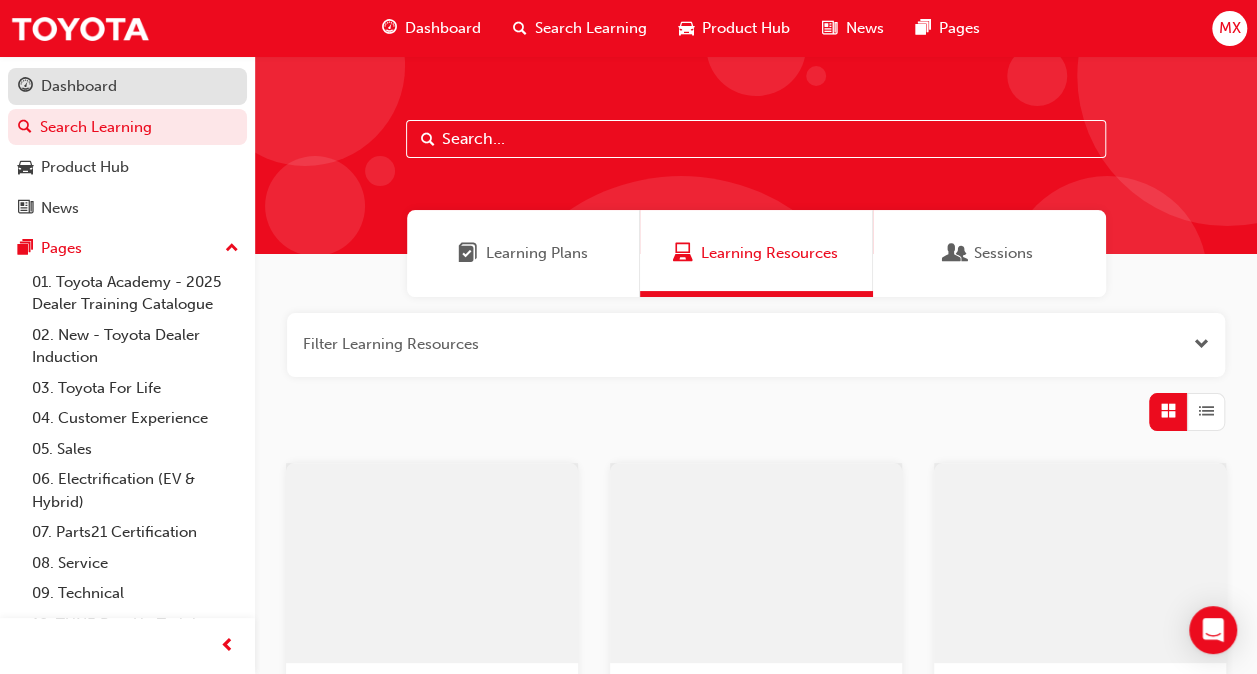 click on "Dashboard" at bounding box center (127, 86) 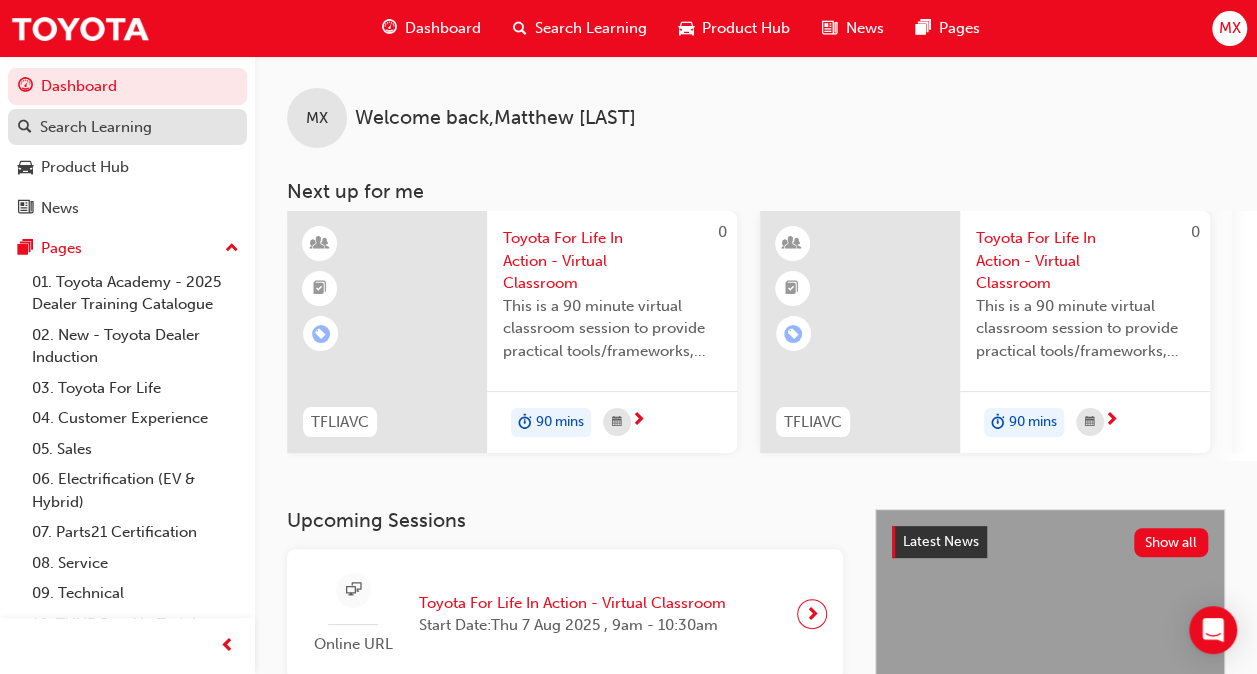 click on "Search Learning" at bounding box center [96, 127] 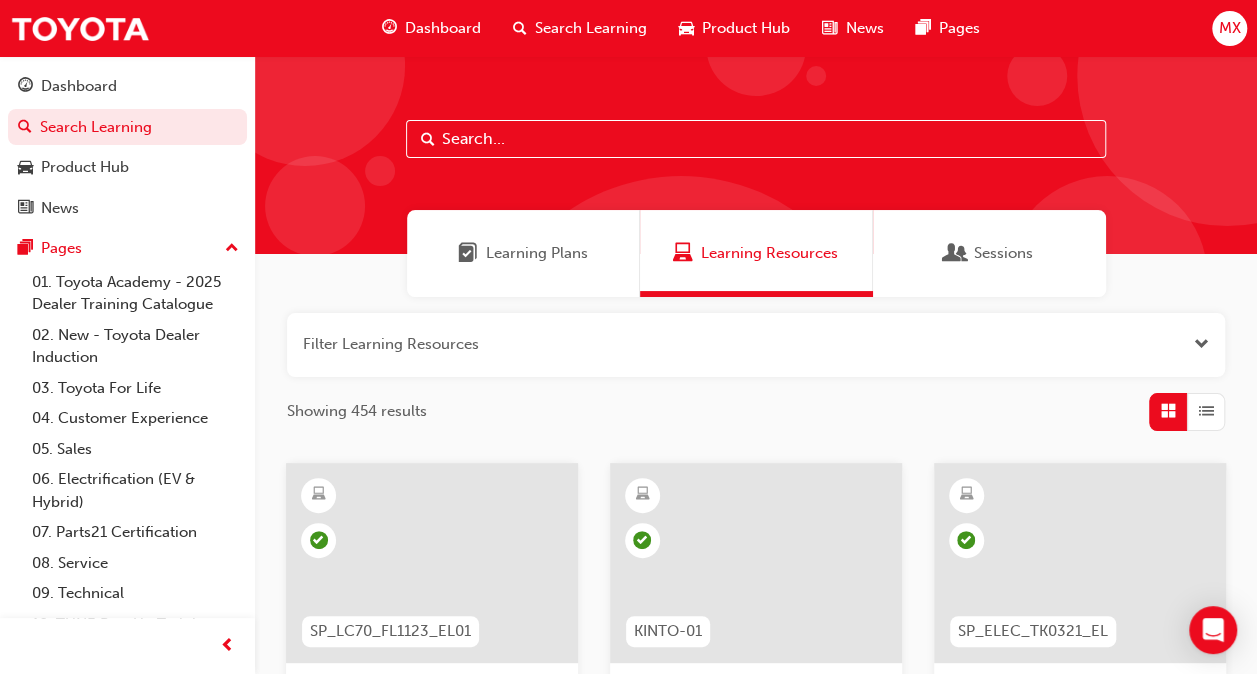 click at bounding box center [956, 253] 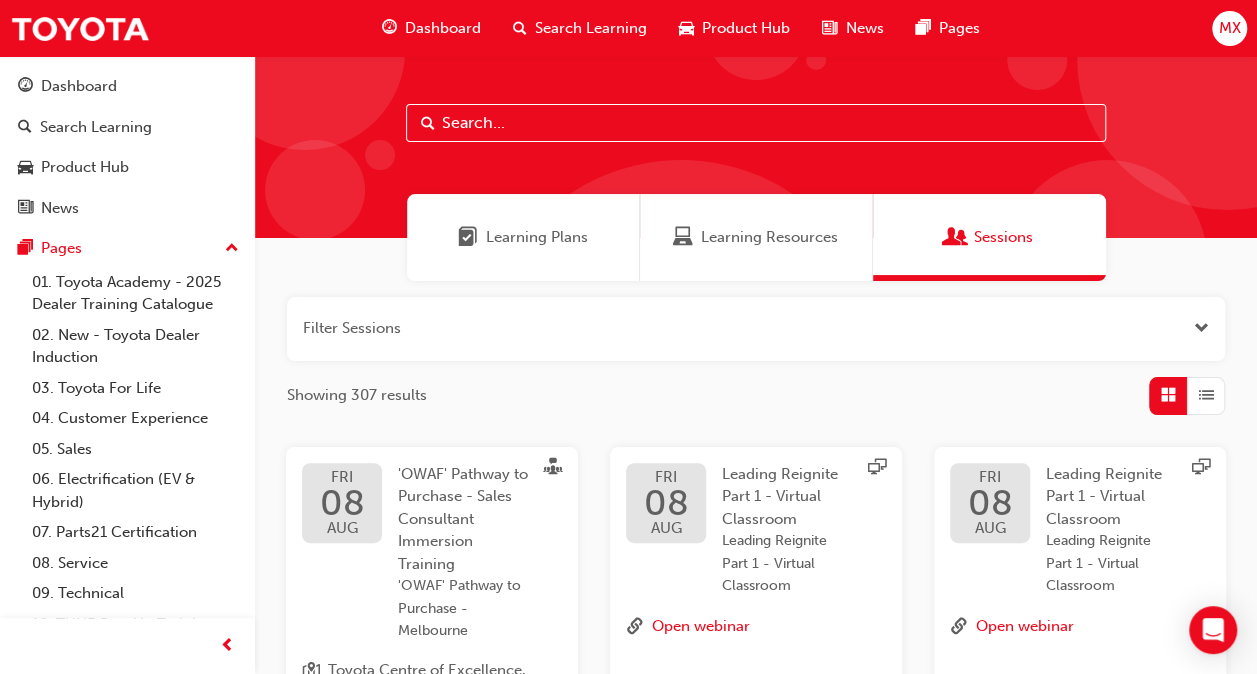 scroll, scrollTop: 13, scrollLeft: 0, axis: vertical 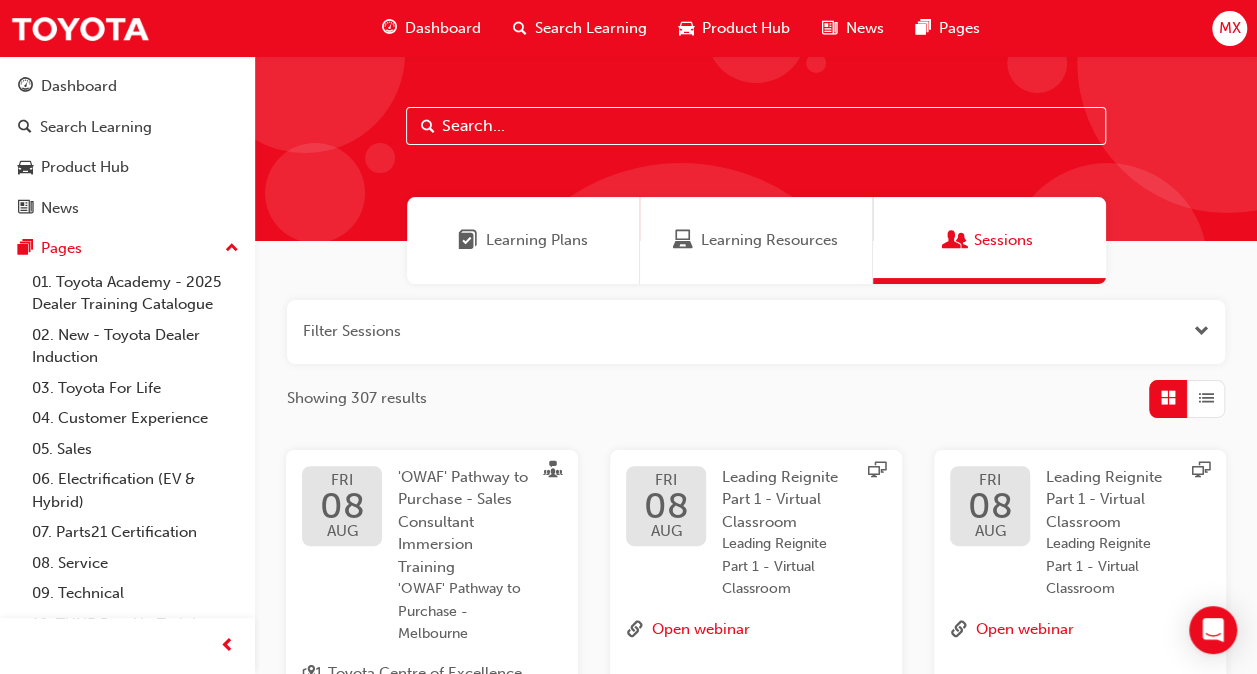 click at bounding box center [756, 332] 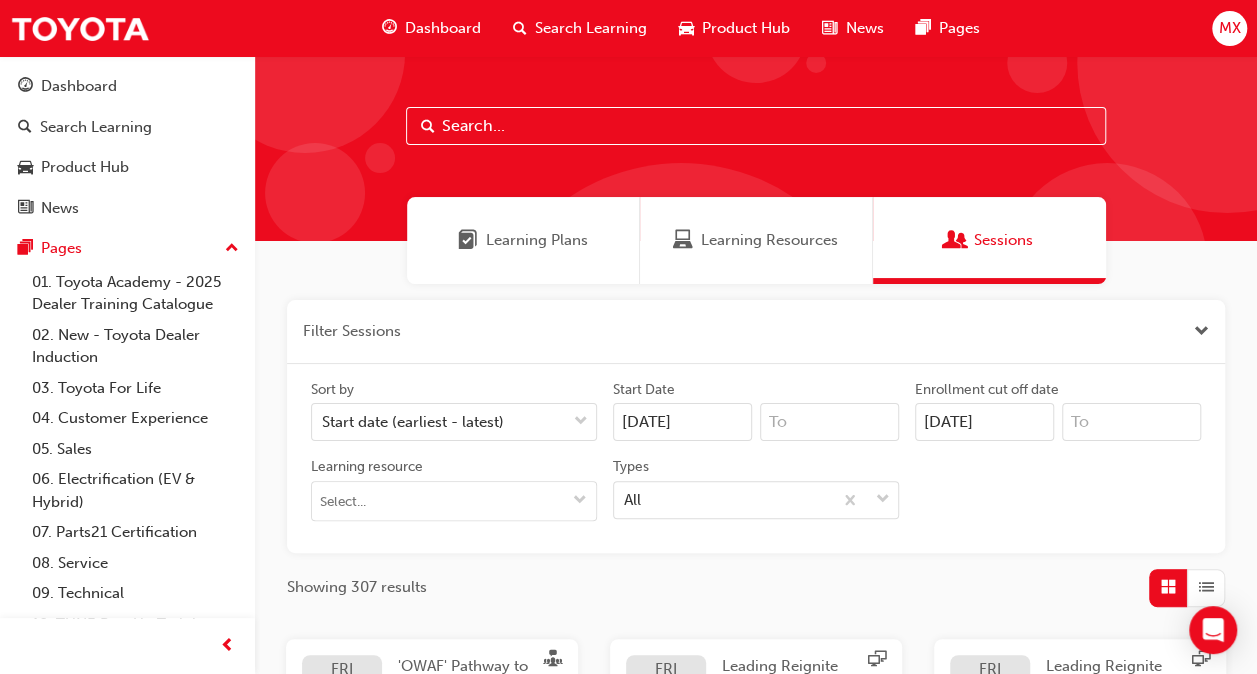 click on "Learning Plans Learning Resources Sessions" at bounding box center (756, 240) 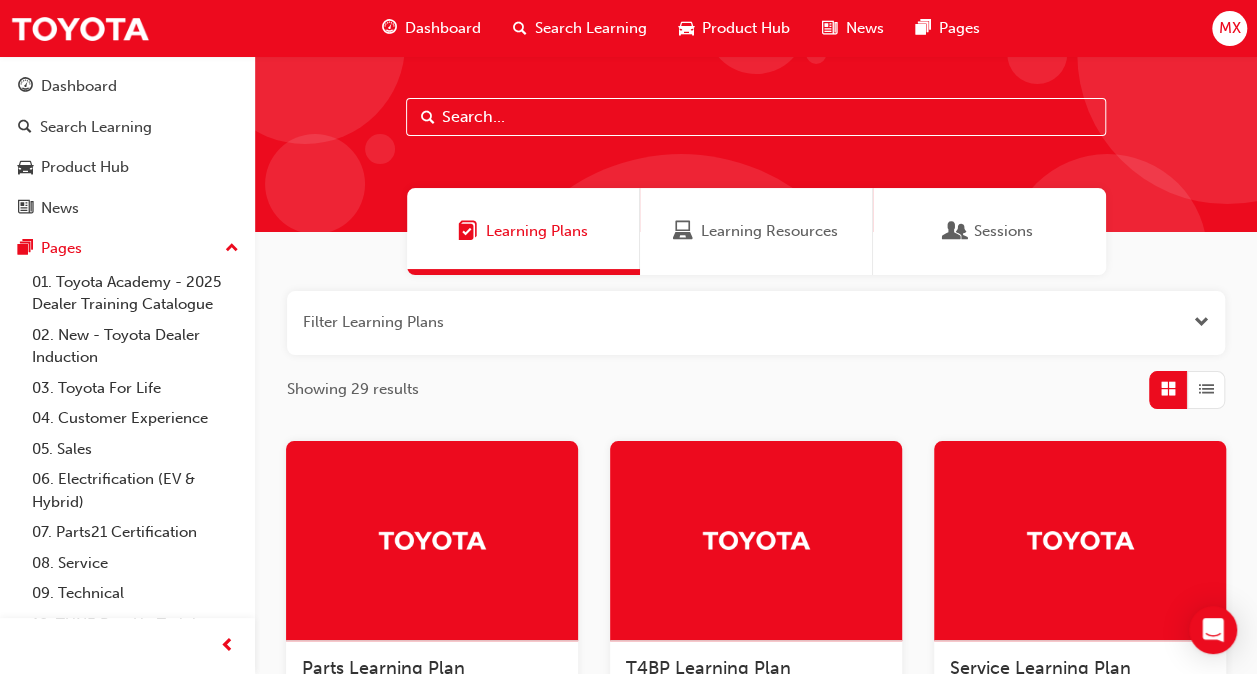 scroll, scrollTop: 0, scrollLeft: 0, axis: both 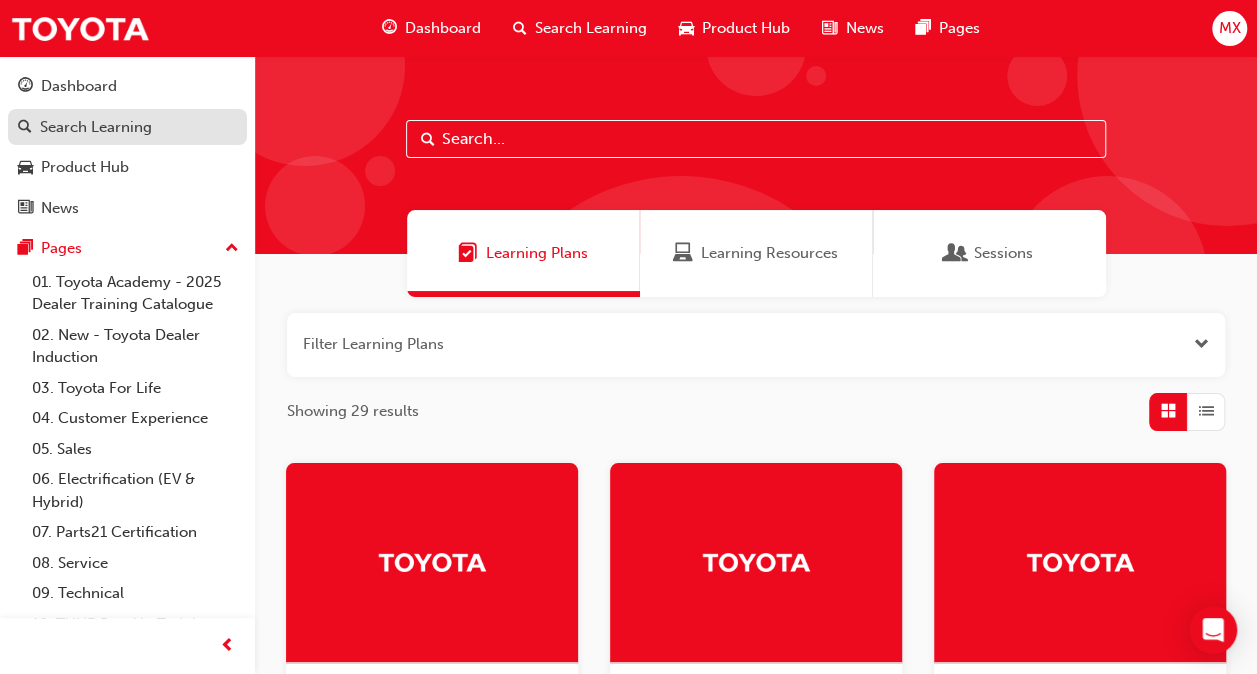 click on "Search Learning" at bounding box center (96, 127) 